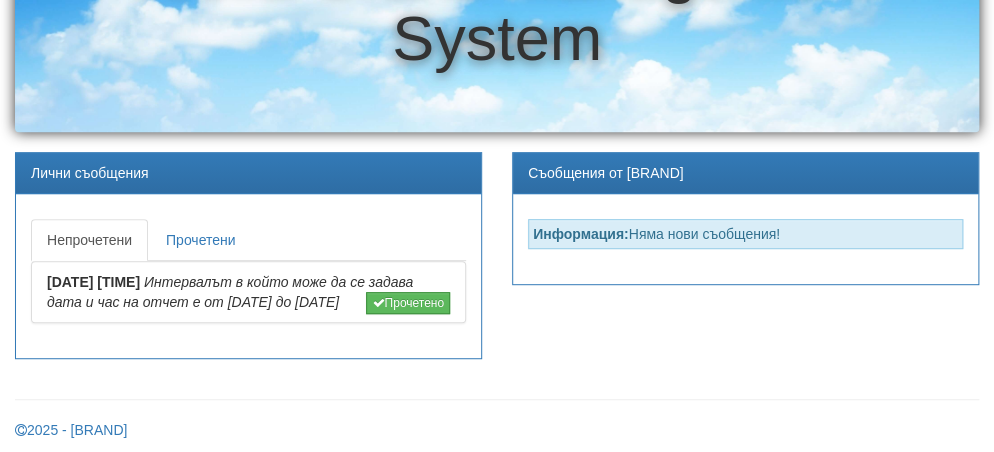 scroll, scrollTop: 0, scrollLeft: 0, axis: both 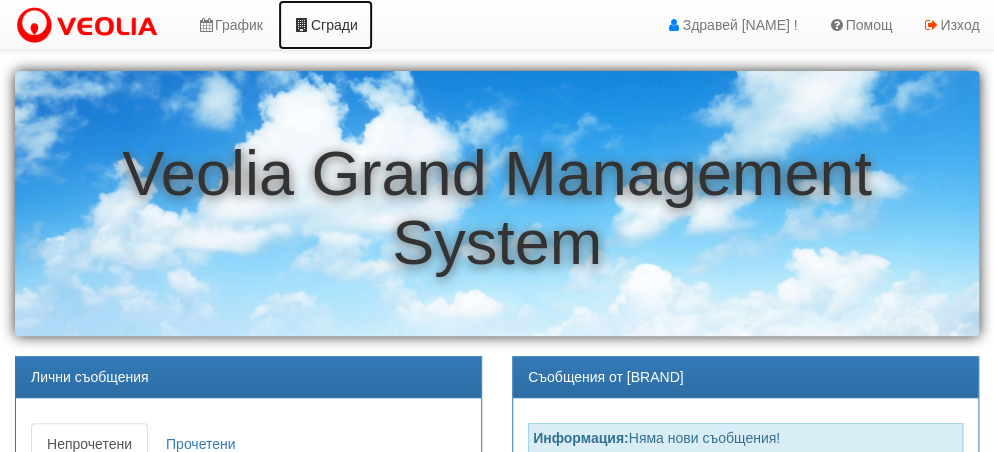 click on "Сгради" at bounding box center (325, 25) 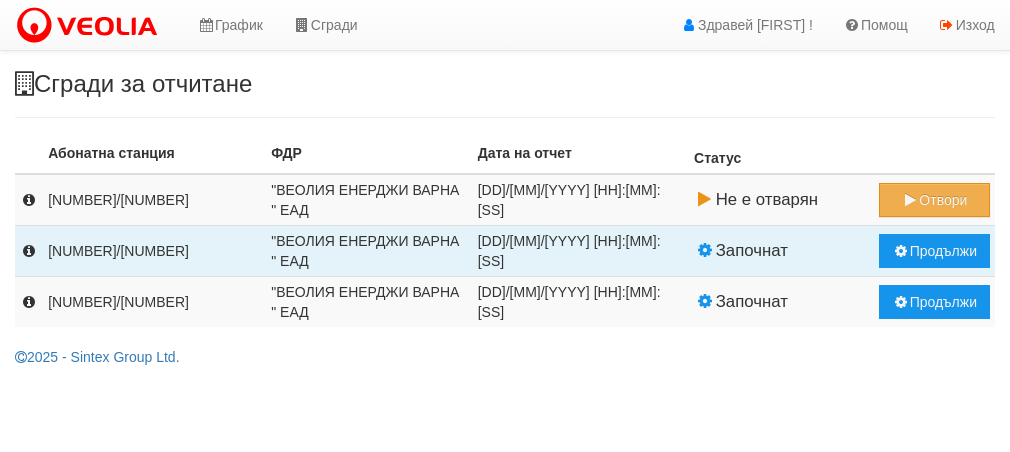 scroll, scrollTop: 0, scrollLeft: 0, axis: both 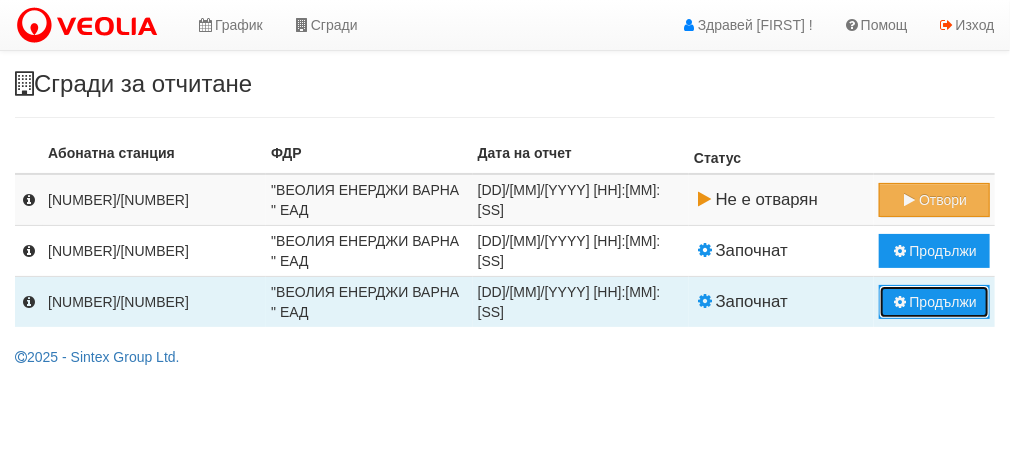 click on "Продължи" at bounding box center [934, 200] 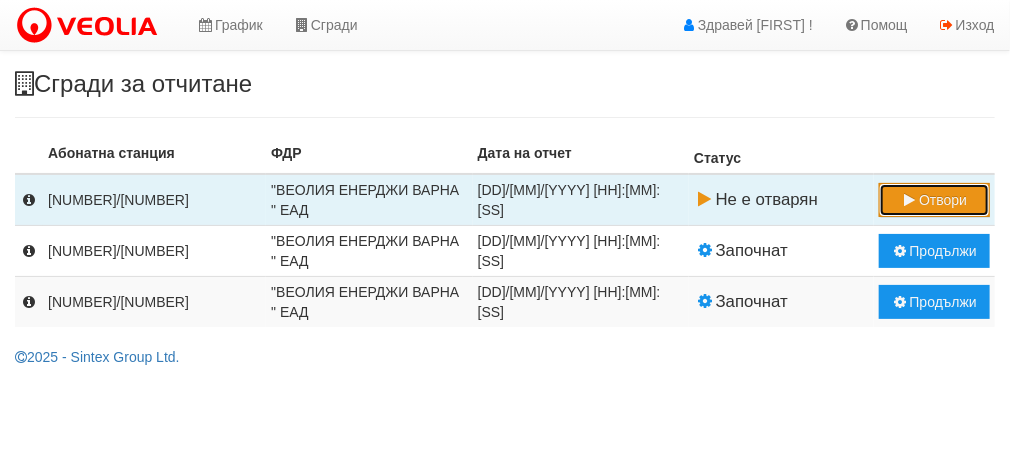 click on "Отвори" at bounding box center [934, 200] 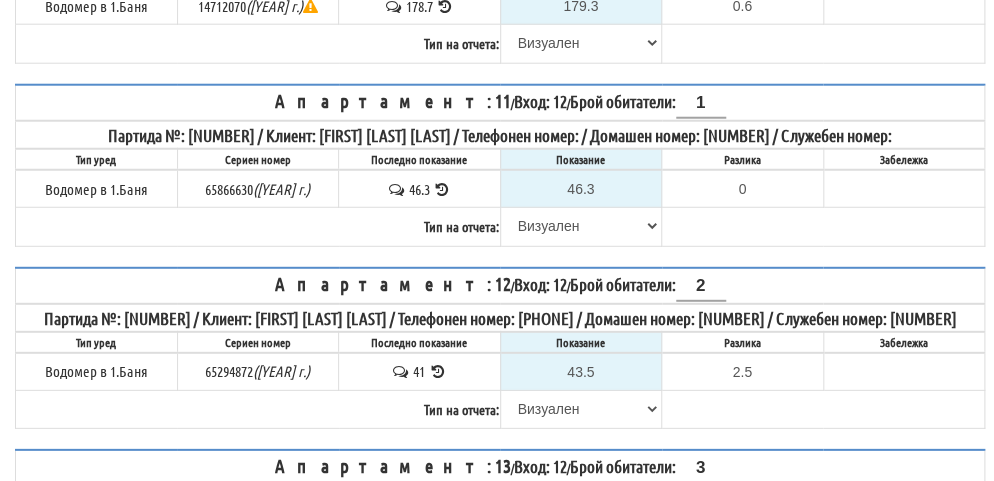 scroll, scrollTop: 1700, scrollLeft: 0, axis: vertical 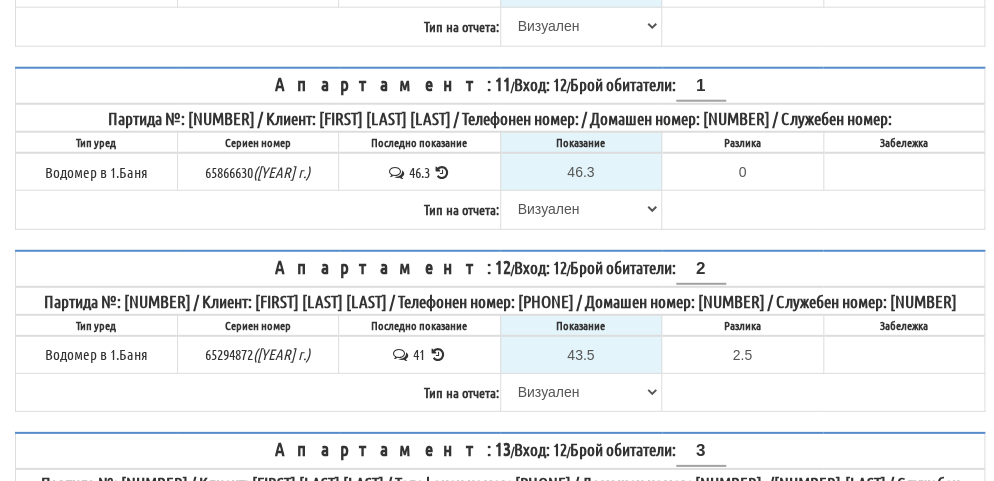 click at bounding box center (437, 354) 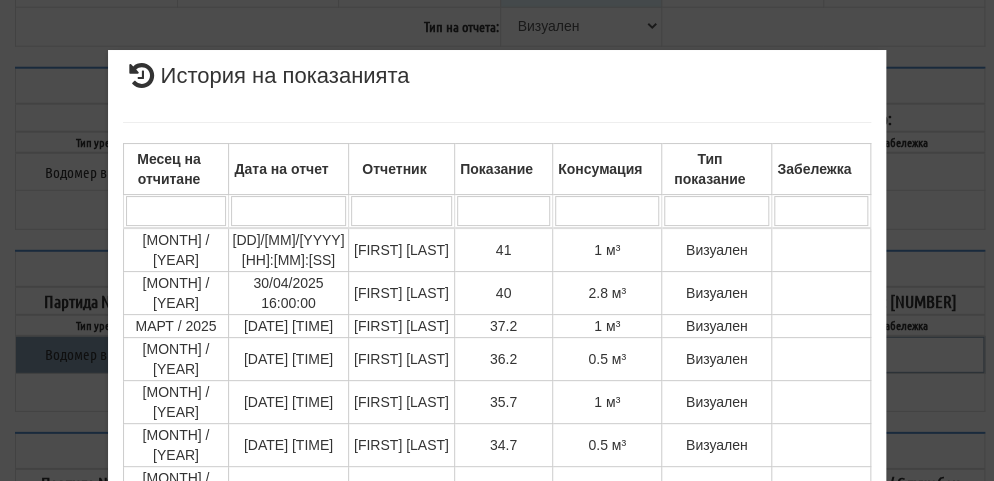 click on "×    История на показанията
Месец на отчитане
Дата на отчет
Отчетник
Показание
Консумация
Тип показание
Забележка
Дата и час на монтаж:  [DATE] [TIME] ,
Протокол №:  [NUMBER]
Начално показание:  [NUMBER]
1 - 10 / 57 (57)
10
20
30
40
1 2 3 4 5 6" at bounding box center [497, 493] 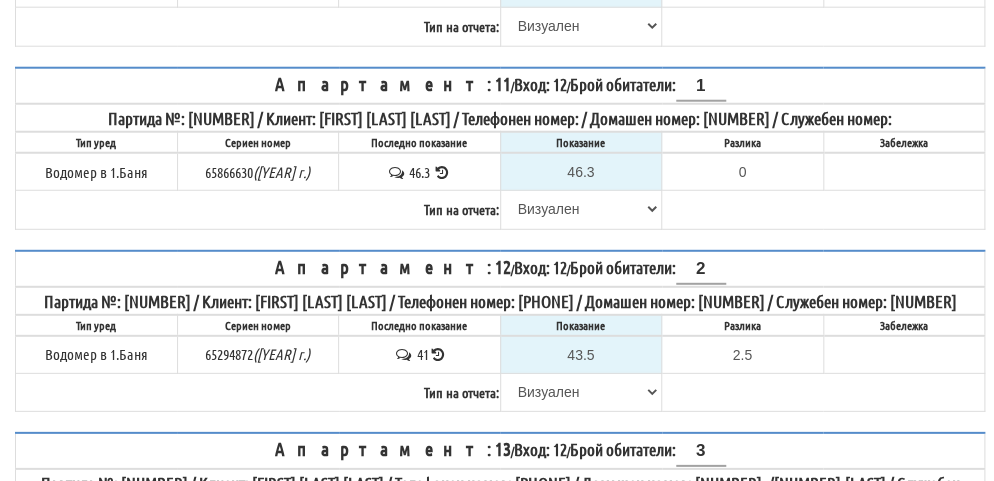 click at bounding box center [437, 354] 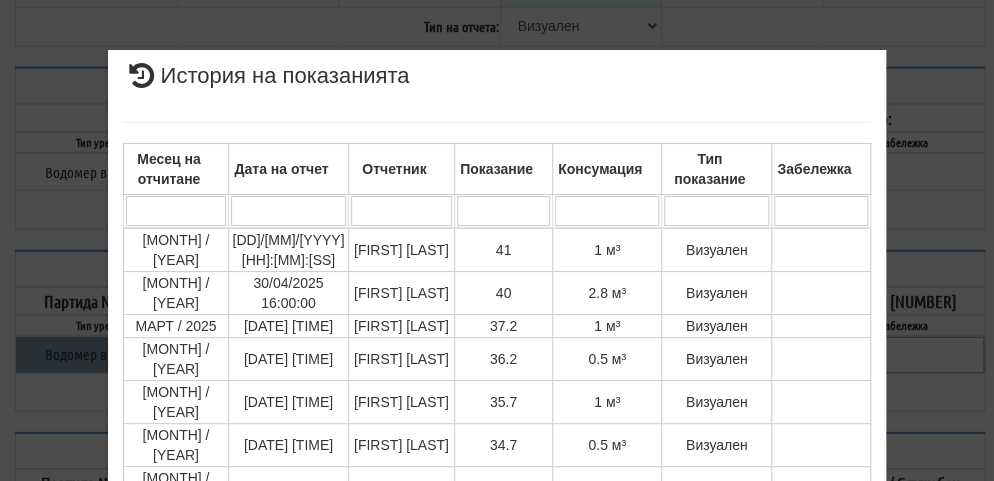 click on "×    История на показанията
Месец на отчитане
Дата на отчет
Отчетник
Показание
Консумация
Тип показание
Забележка
Дата и час на монтаж:  29/09/2020 12:45:46 ,
Протокол №:  39592
Начално показание:  0.052
1 - 10 / 57 (57)
10
20
30
40
1 2 3 4 5 6" at bounding box center [497, 493] 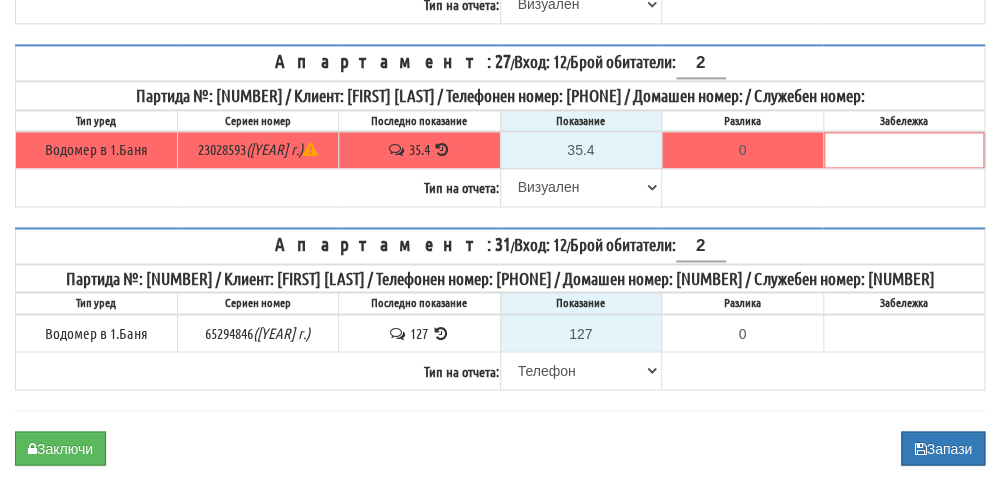 scroll, scrollTop: 3400, scrollLeft: 0, axis: vertical 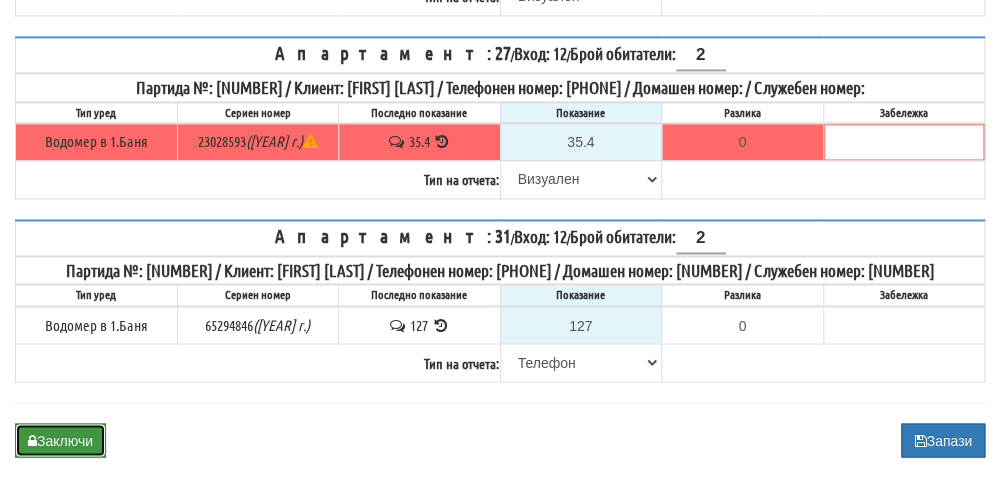 click on "Заключи" at bounding box center (60, 440) 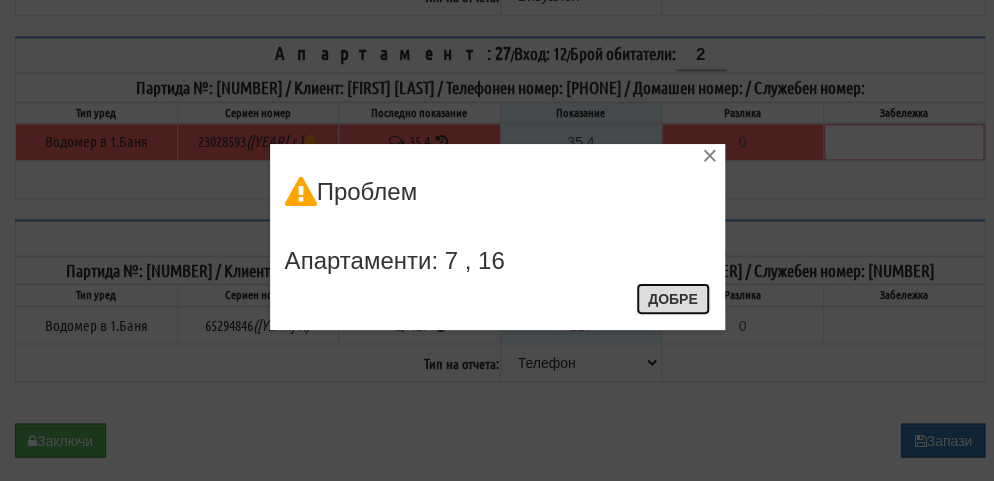 click on "Добре" at bounding box center [673, 299] 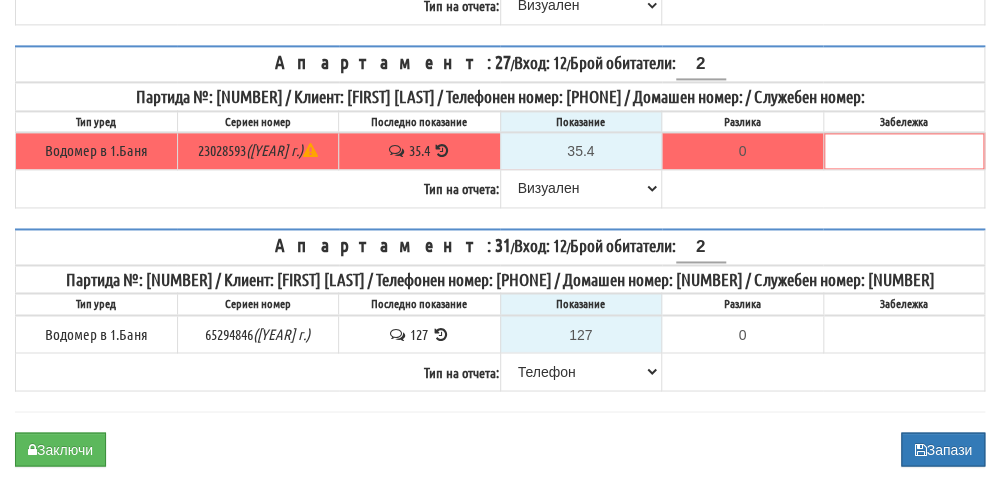 scroll, scrollTop: 3400, scrollLeft: 0, axis: vertical 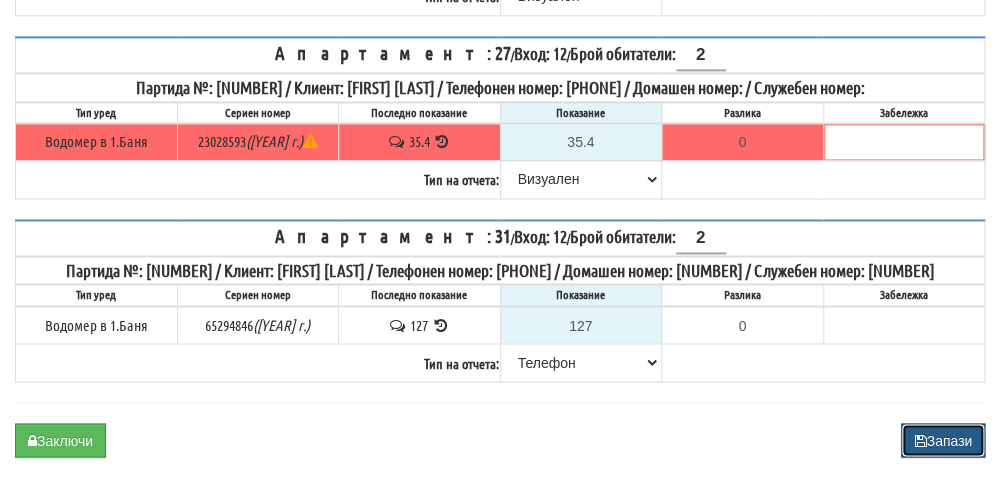 click on "Запази" at bounding box center [943, 440] 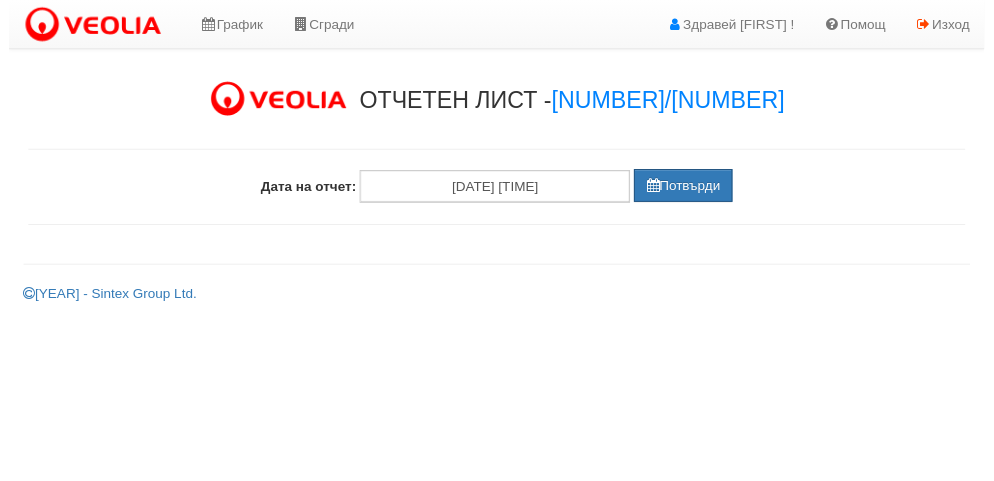 scroll, scrollTop: 0, scrollLeft: 0, axis: both 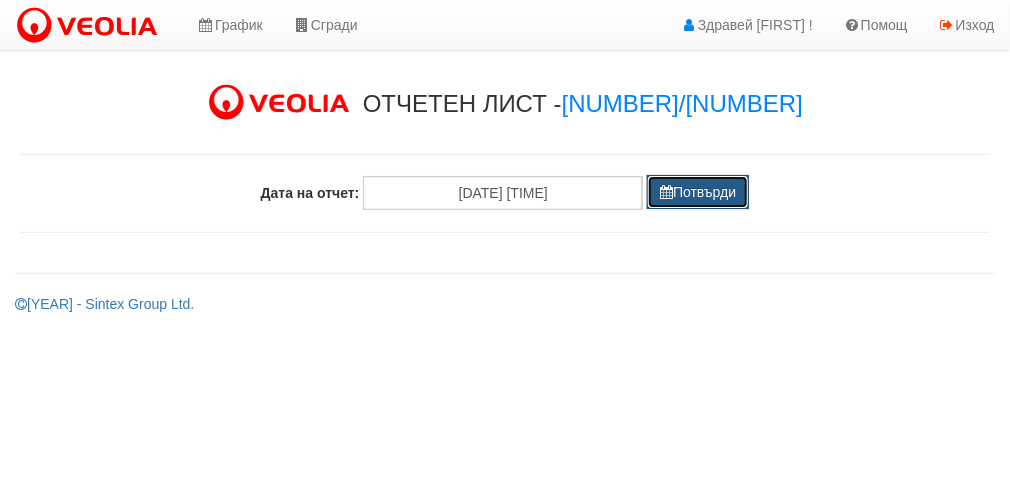 click on "Потвърди" at bounding box center (698, 192) 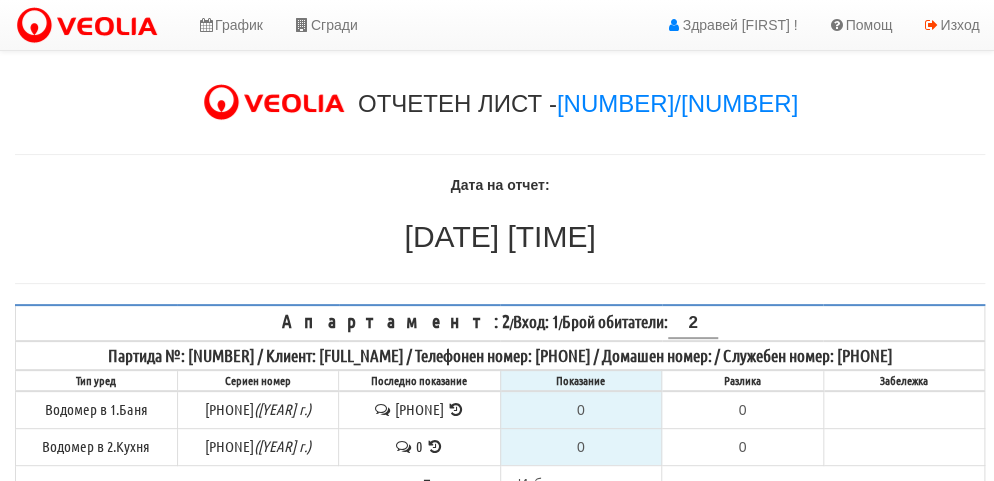drag, startPoint x: 432, startPoint y: 406, endPoint x: 254, endPoint y: 240, distance: 243.39268 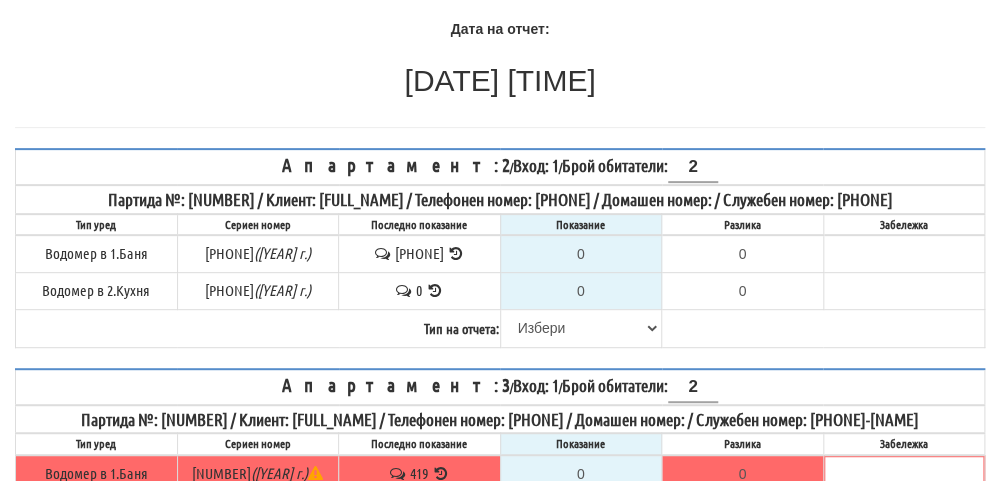 scroll, scrollTop: 300, scrollLeft: 0, axis: vertical 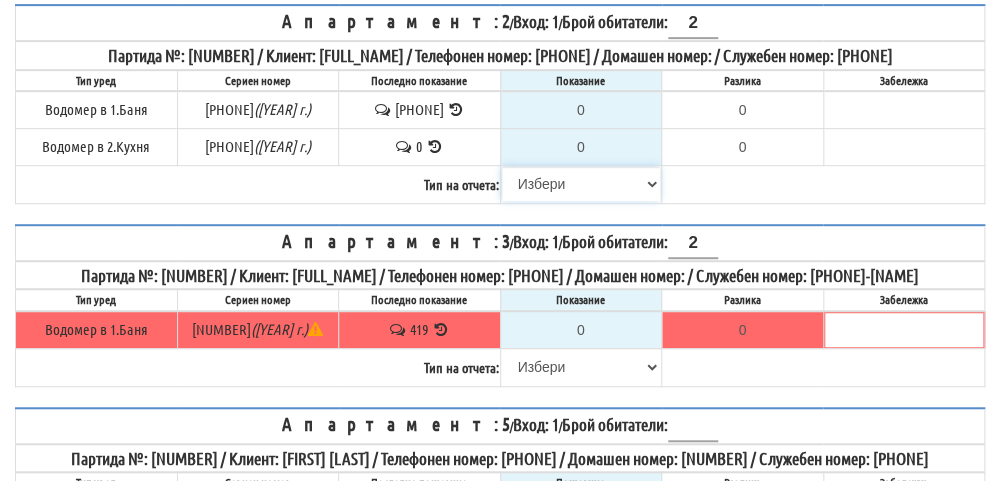 click on "Избери
Визуален
Телефон
Бележка
Неосигурен достъп
Самоотчет
Служебно
Дистанционен" at bounding box center [581, 184] 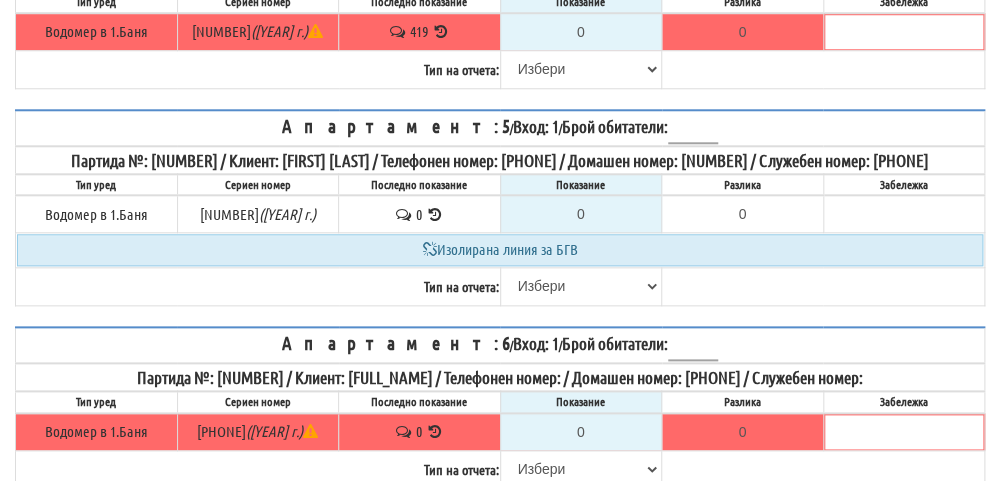 scroll, scrollTop: 600, scrollLeft: 0, axis: vertical 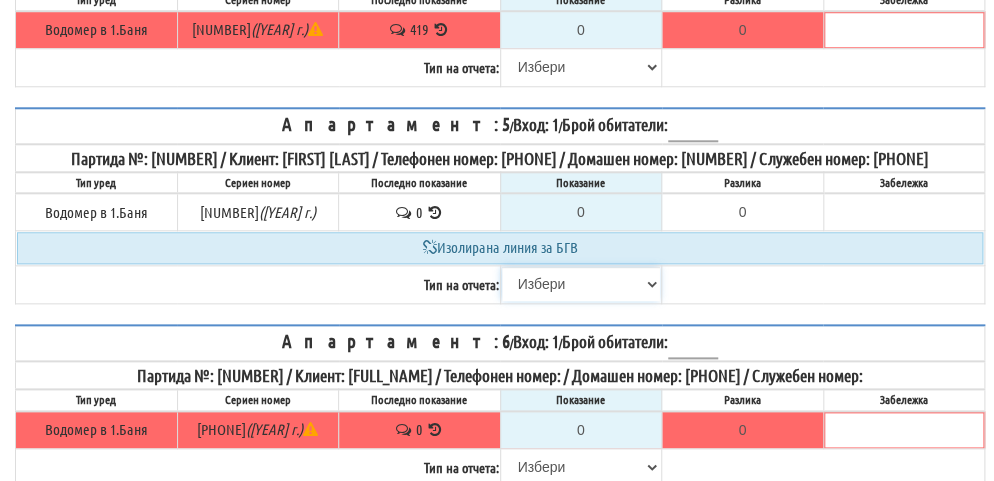 click on "Избери
Визуален
Телефон
Бележка
Неосигурен достъп
Самоотчет
Служебно
Дистанционен" at bounding box center [581, 284] 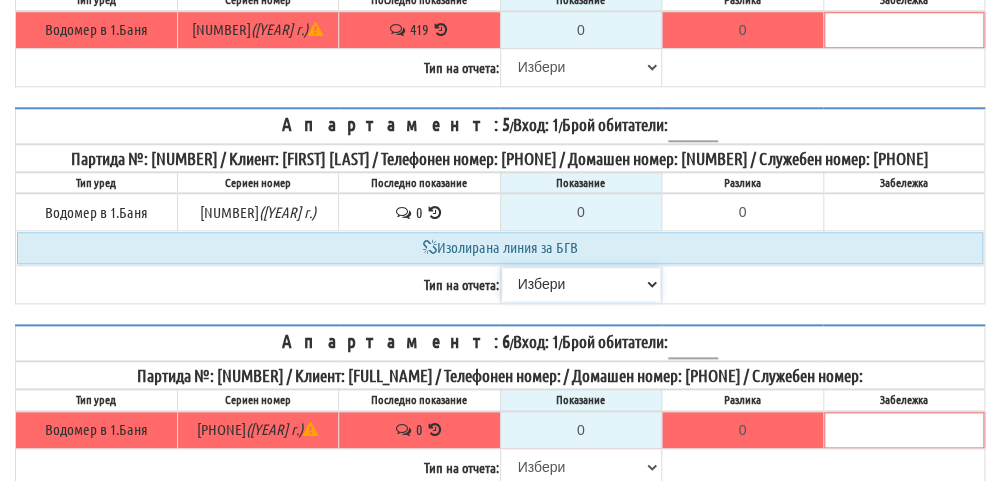 scroll, scrollTop: 700, scrollLeft: 0, axis: vertical 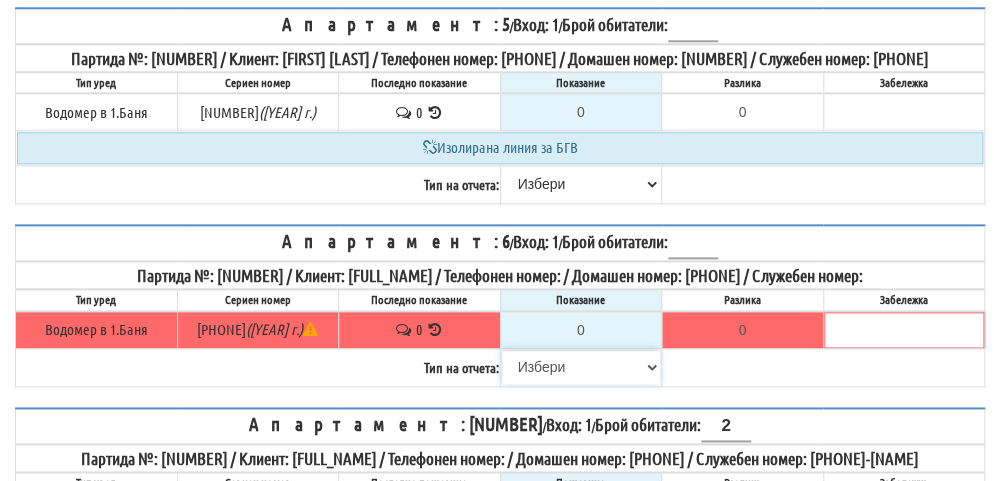 click on "Избери
Визуален
Телефон
Бележка
Неосигурен достъп
Самоотчет
Служебно
Дистанционен" at bounding box center (581, 367) 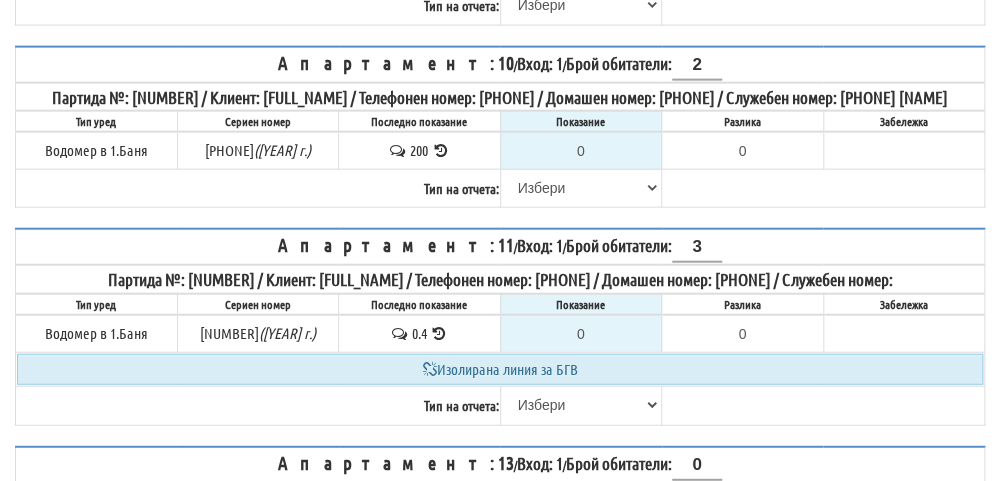 scroll, scrollTop: 1500, scrollLeft: 0, axis: vertical 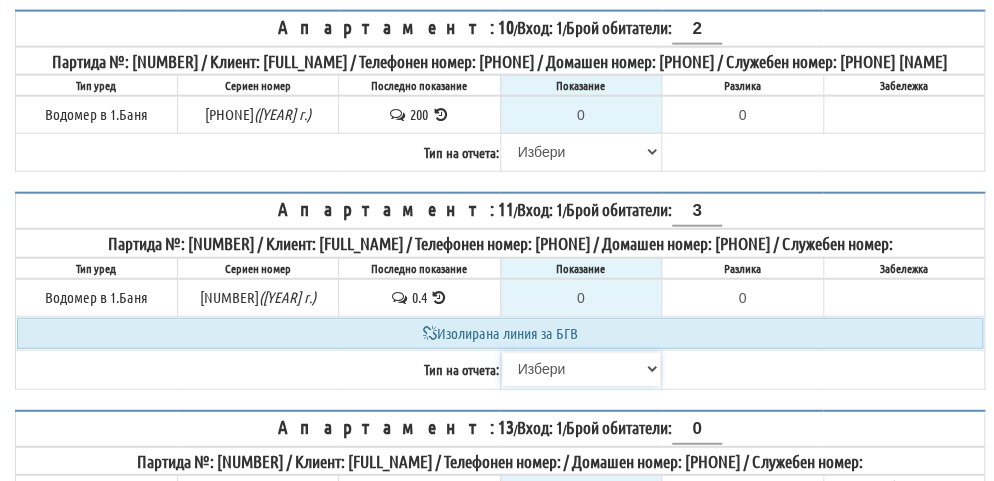 click on "Избери
Визуален
Телефон
Бележка
Неосигурен достъп
Самоотчет
Служебно
Дистанционен" at bounding box center (581, 369) 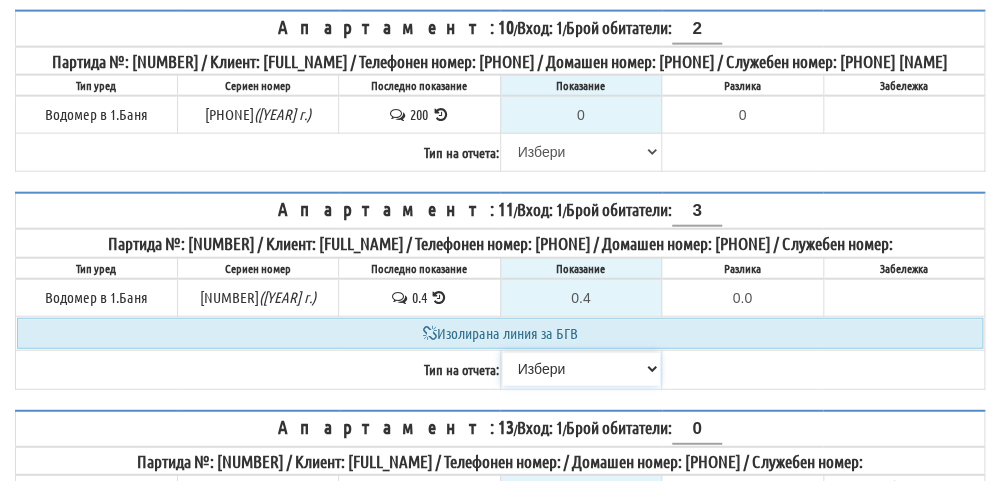 click on "Избери
Визуален
Телефон
Бележка
Неосигурен достъп
Самоотчет
Служебно
Дистанционен" at bounding box center (581, 369) 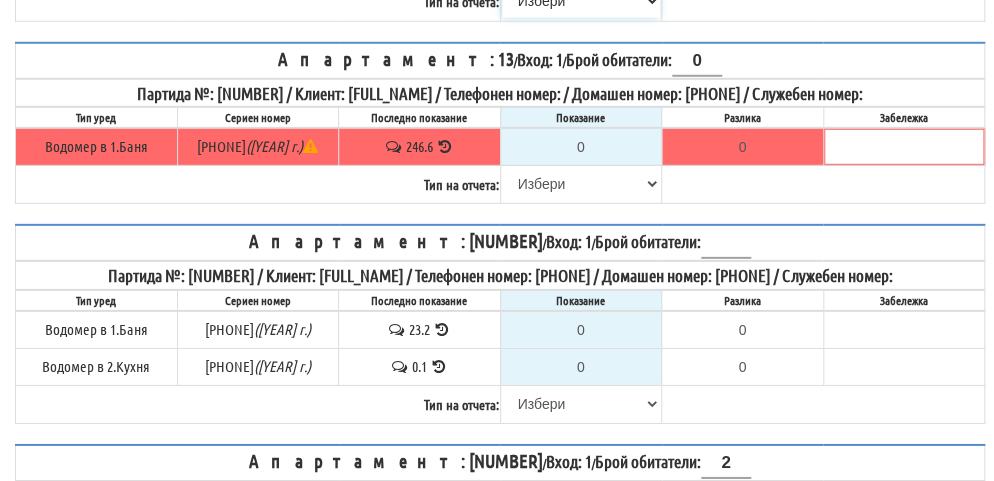 scroll, scrollTop: 1900, scrollLeft: 0, axis: vertical 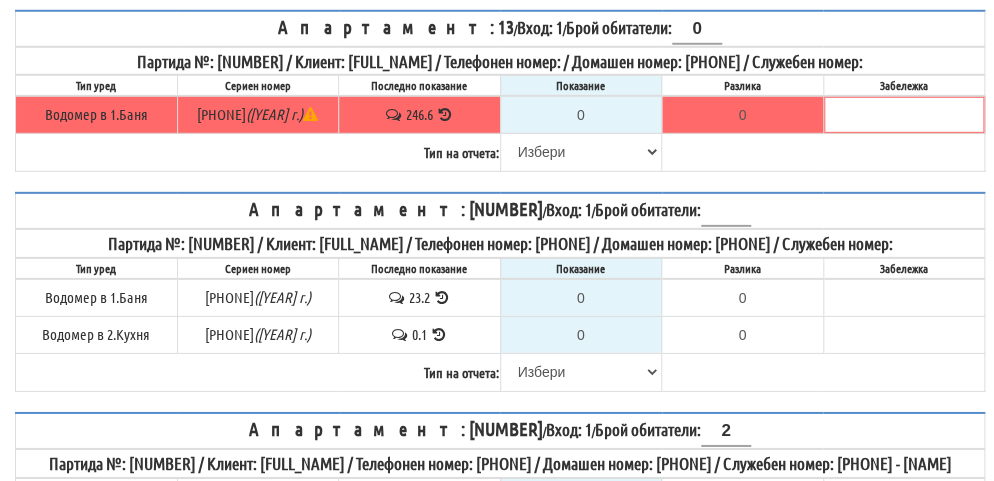 click at bounding box center (445, 114) 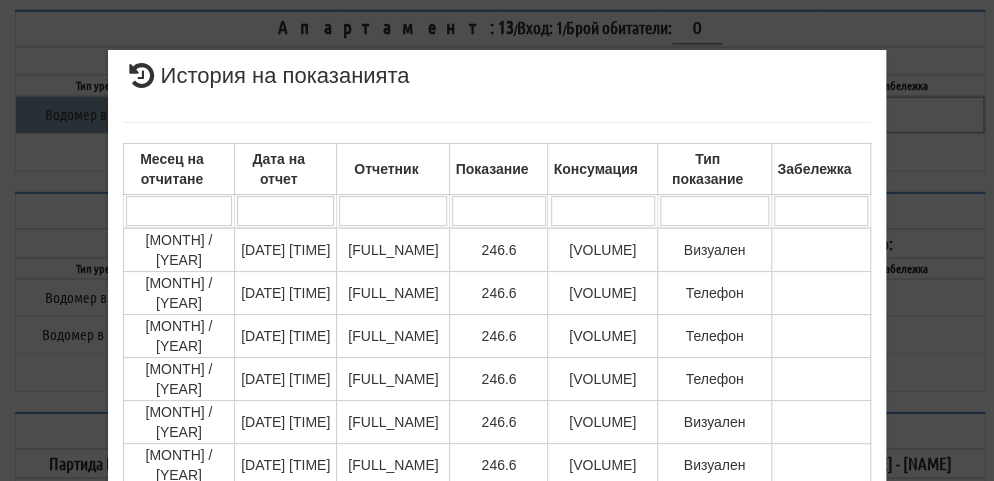 drag, startPoint x: 628, startPoint y: 188, endPoint x: 965, endPoint y: 190, distance: 337.00592 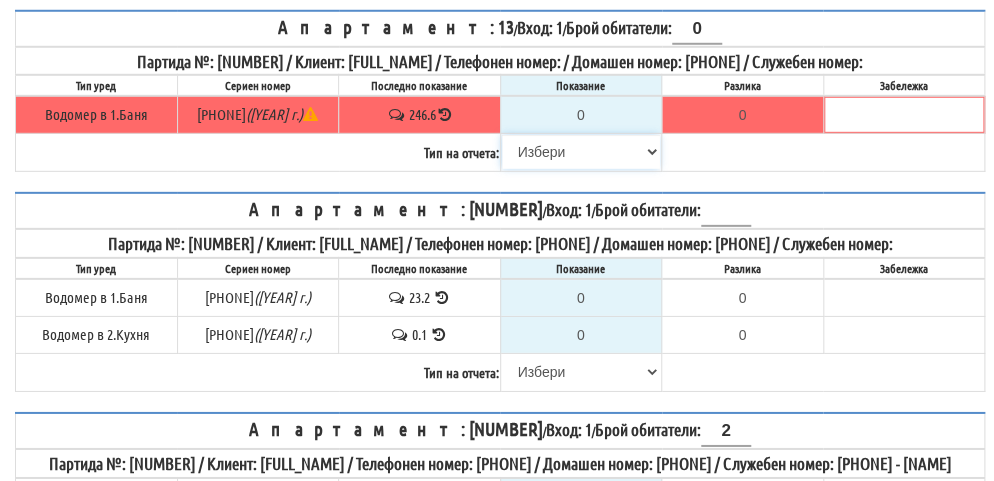 click on "Избери
Визуален
Телефон
Бележка
Неосигурен достъп
Самоотчет
Служебно
Дистанционен" at bounding box center (581, 152) 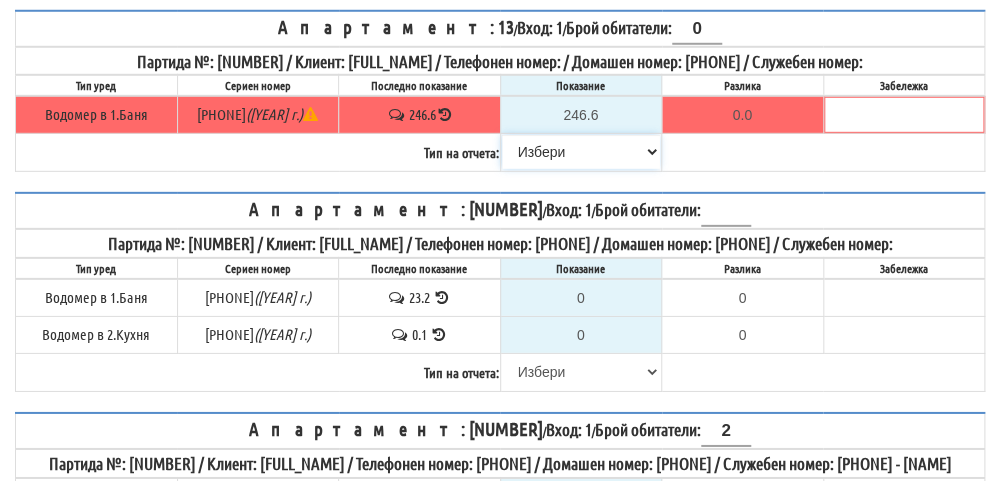 click on "Избери
Визуален
Телефон
Бележка
Неосигурен достъп
Самоотчет
Служебно
Дистанционен" at bounding box center (581, 152) 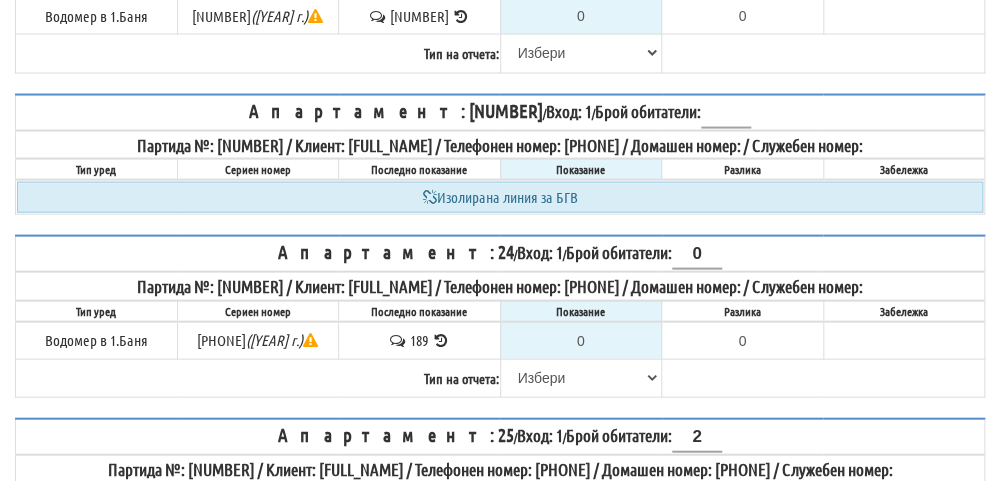 scroll, scrollTop: 3800, scrollLeft: 0, axis: vertical 